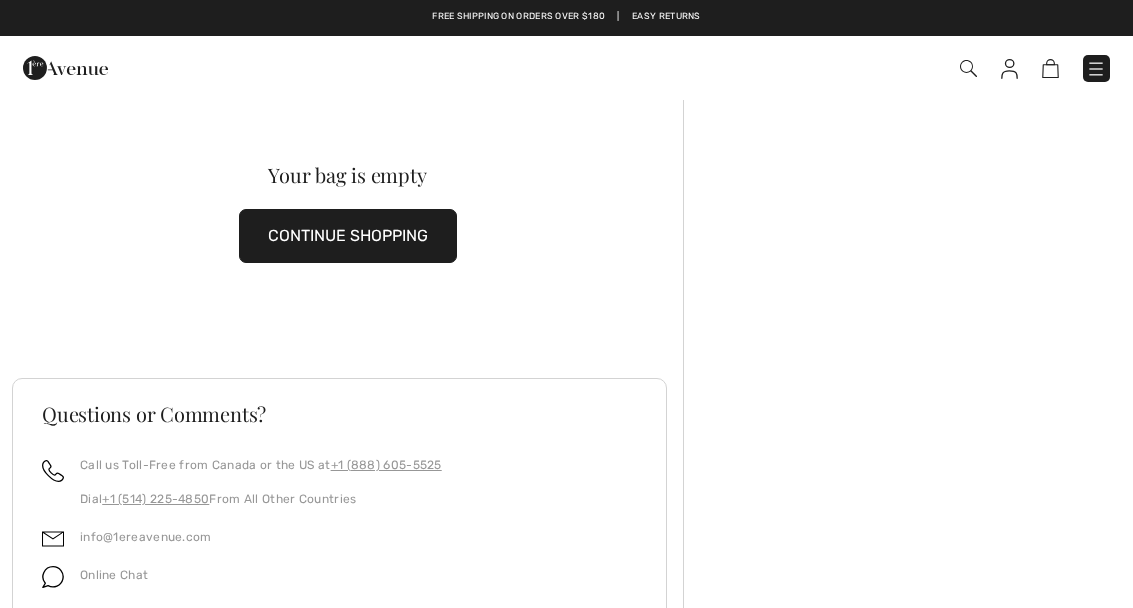 scroll, scrollTop: -37, scrollLeft: 0, axis: vertical 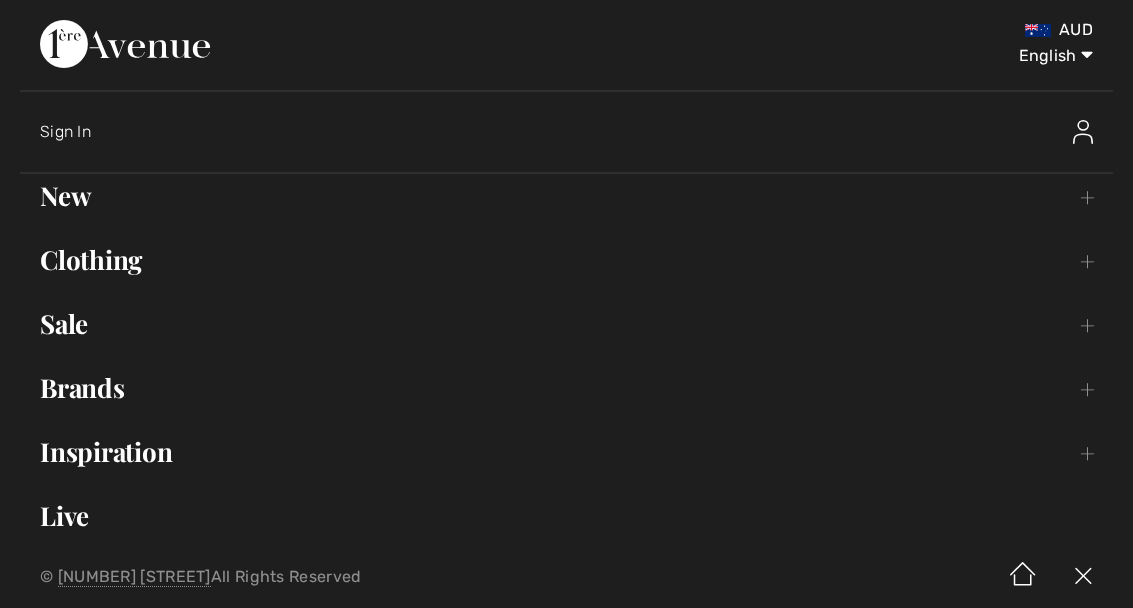 click on "Brands Open submenu" at bounding box center [566, 388] 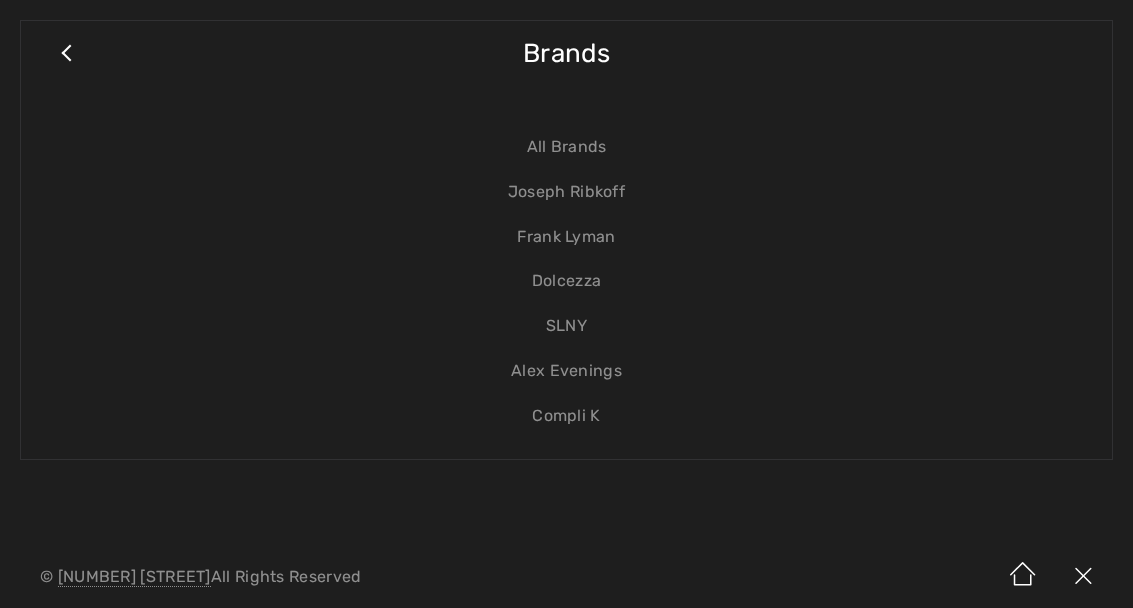 click on "Joseph Ribkoff" at bounding box center (566, 192) 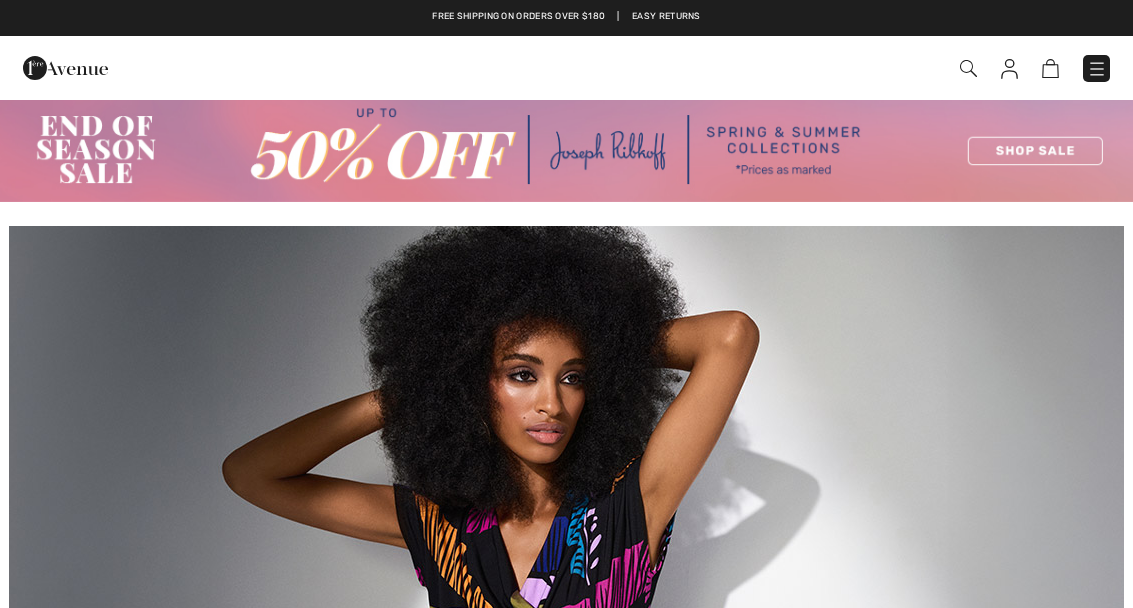 scroll, scrollTop: 0, scrollLeft: 0, axis: both 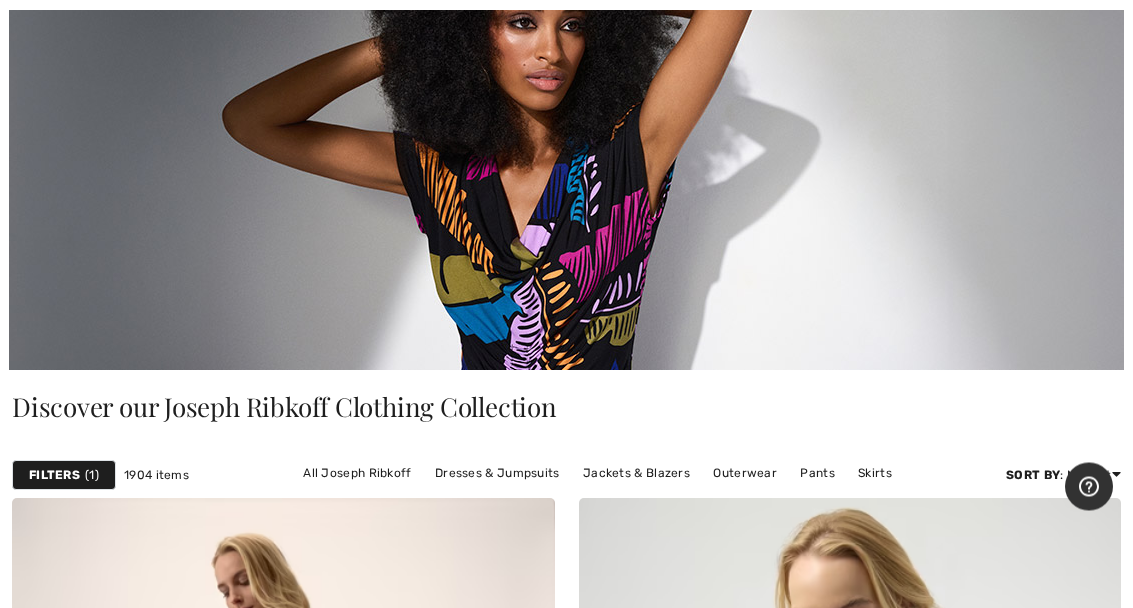 click on "Pants" at bounding box center [817, 474] 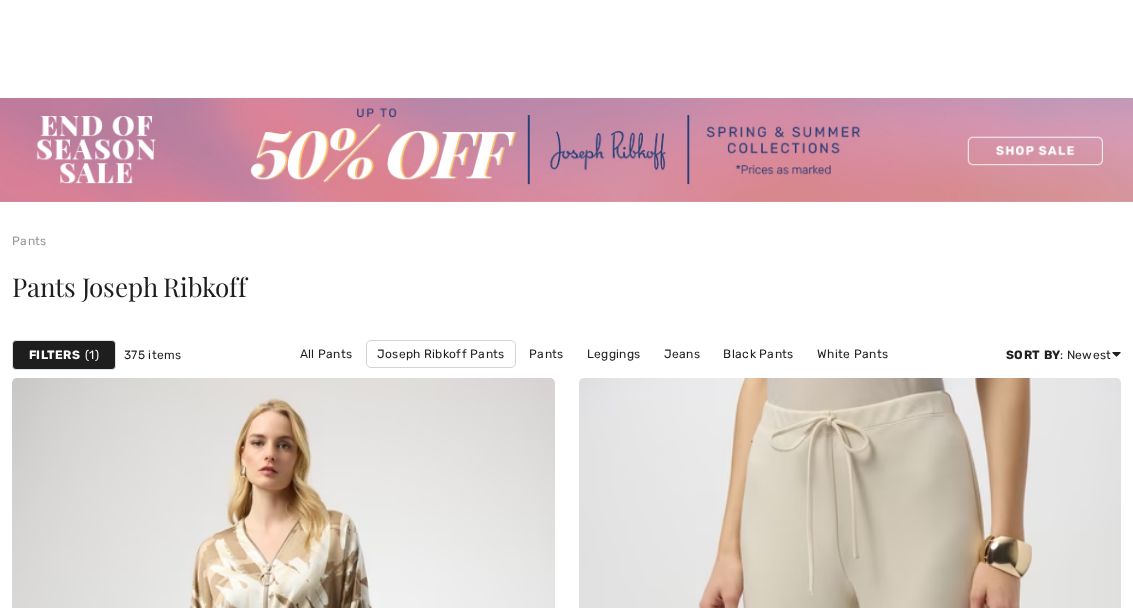 scroll, scrollTop: 501, scrollLeft: 0, axis: vertical 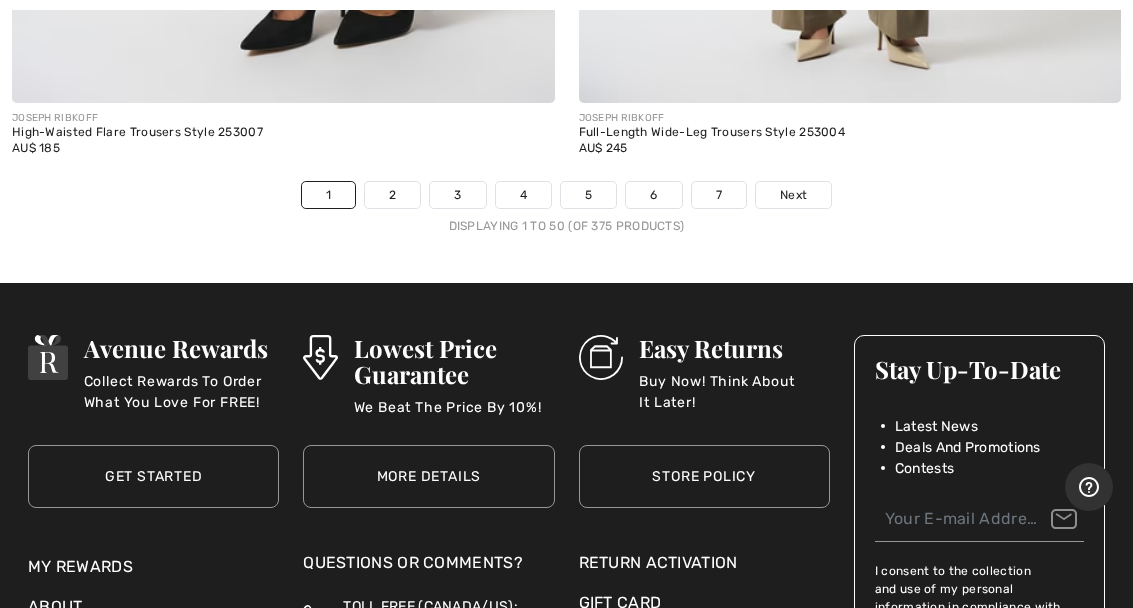 click on "2" at bounding box center [392, 195] 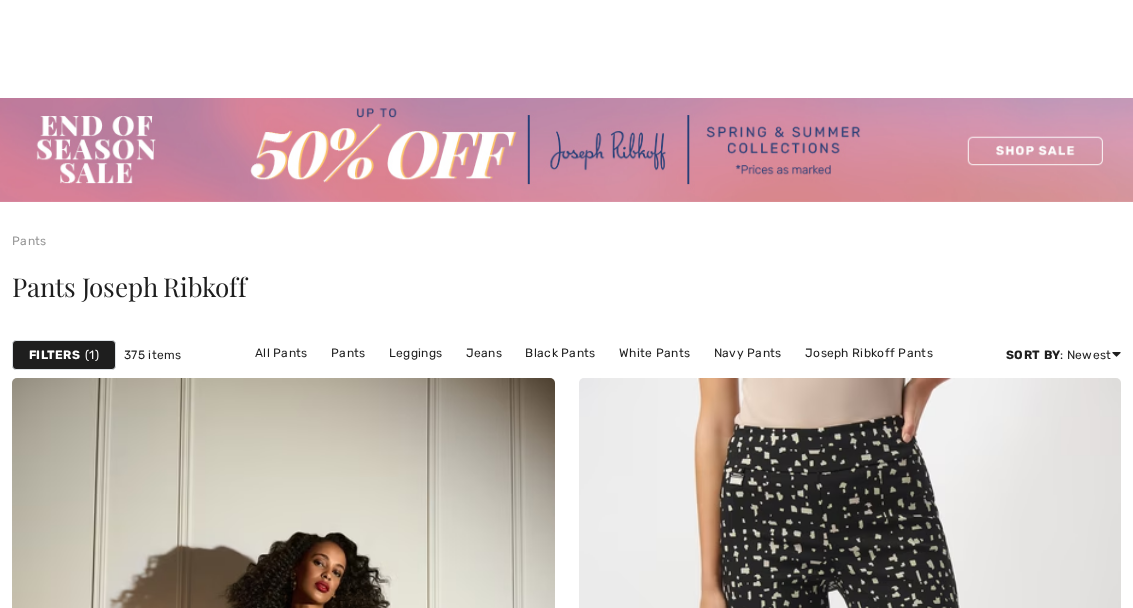 scroll, scrollTop: 160, scrollLeft: 0, axis: vertical 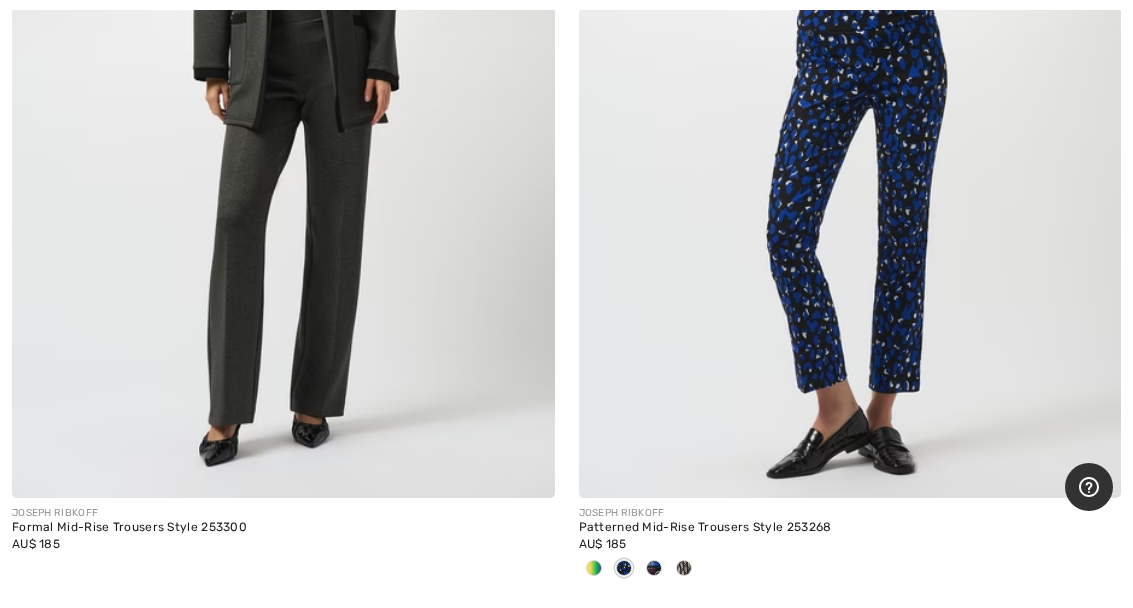 click at bounding box center (624, 568) 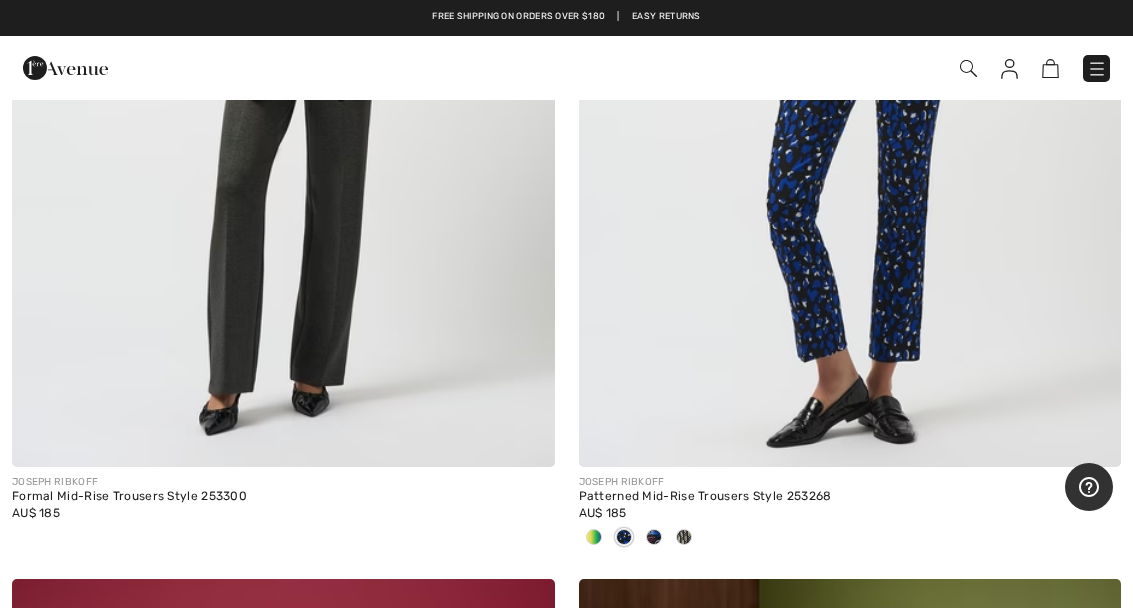 scroll, scrollTop: 1649, scrollLeft: 0, axis: vertical 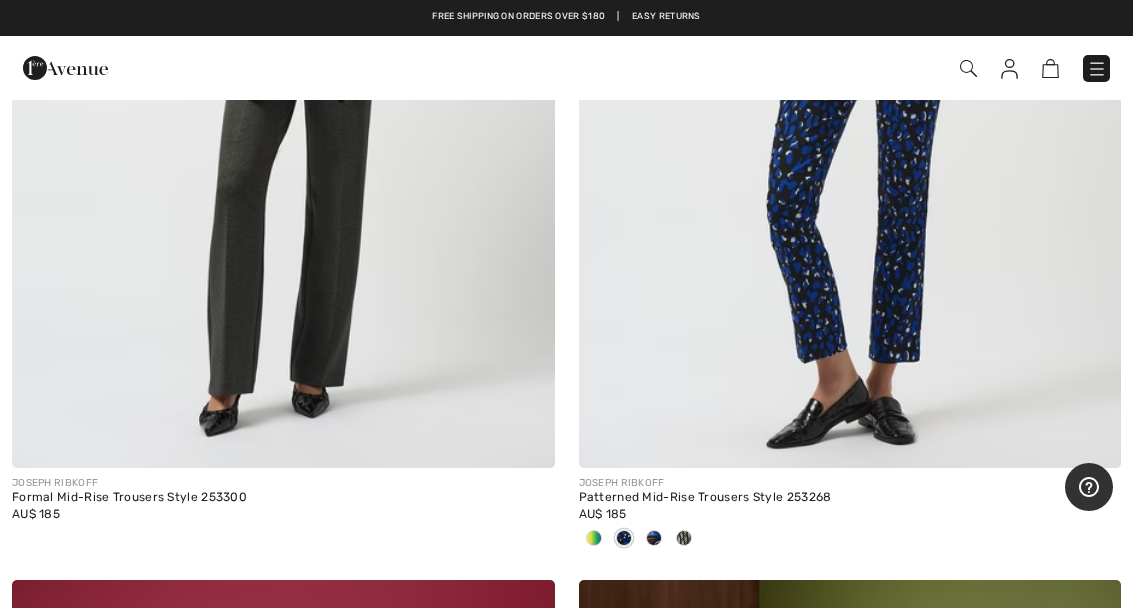 click at bounding box center [850, 539] 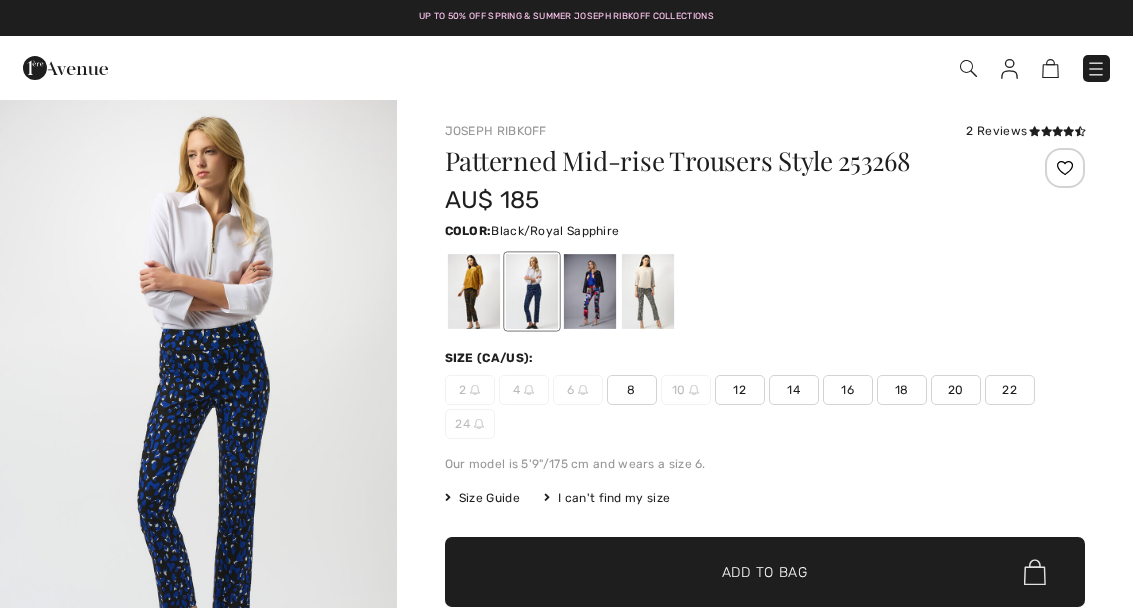 scroll, scrollTop: 274, scrollLeft: 373, axis: both 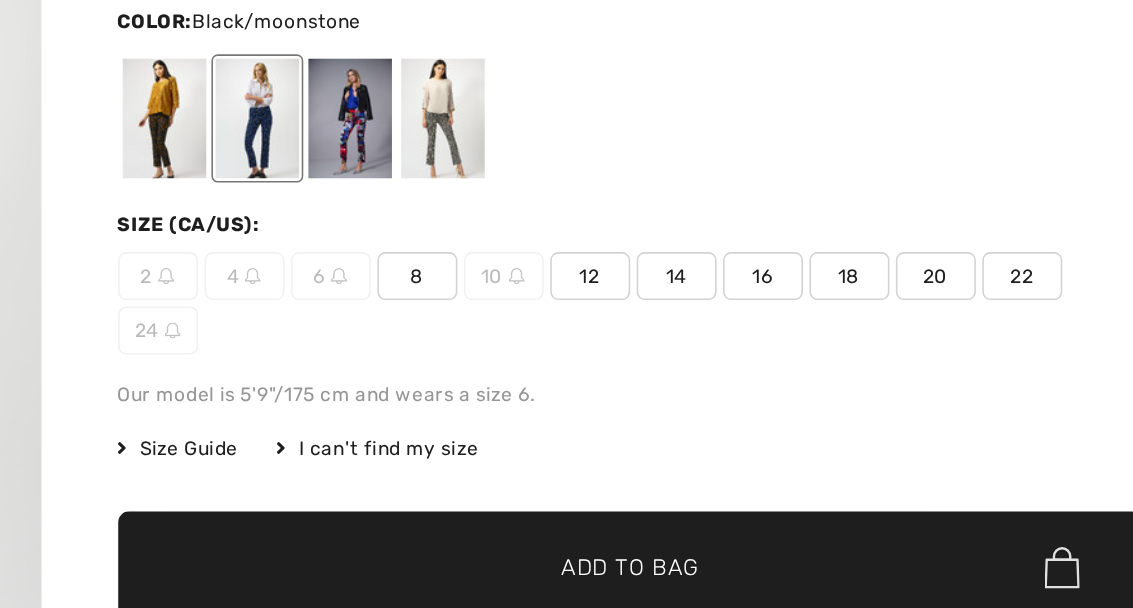 click at bounding box center [647, 246] 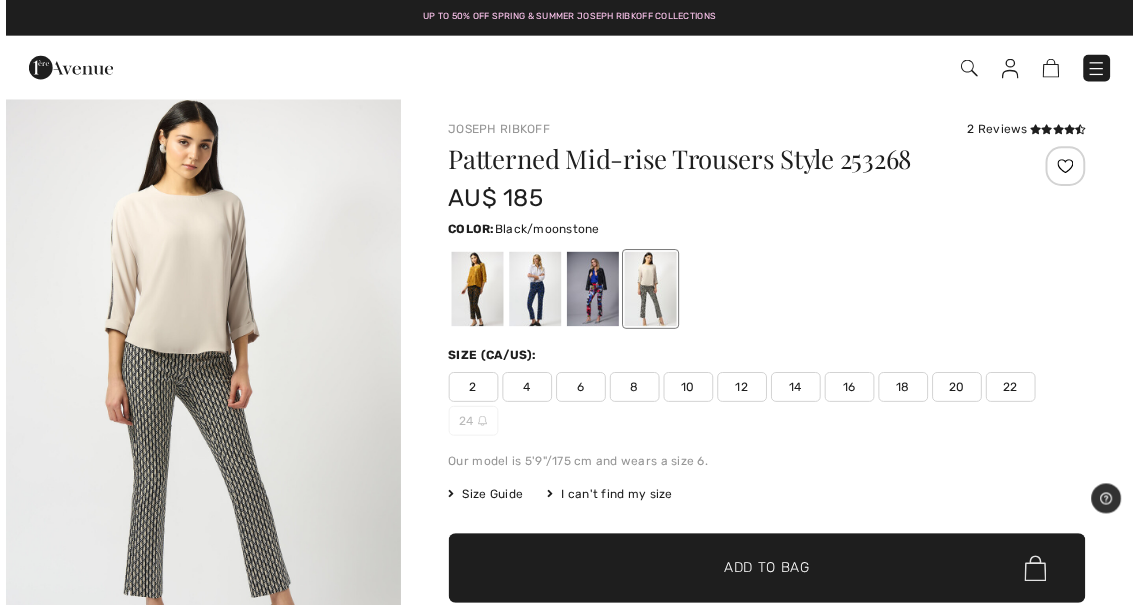 scroll, scrollTop: 6, scrollLeft: 0, axis: vertical 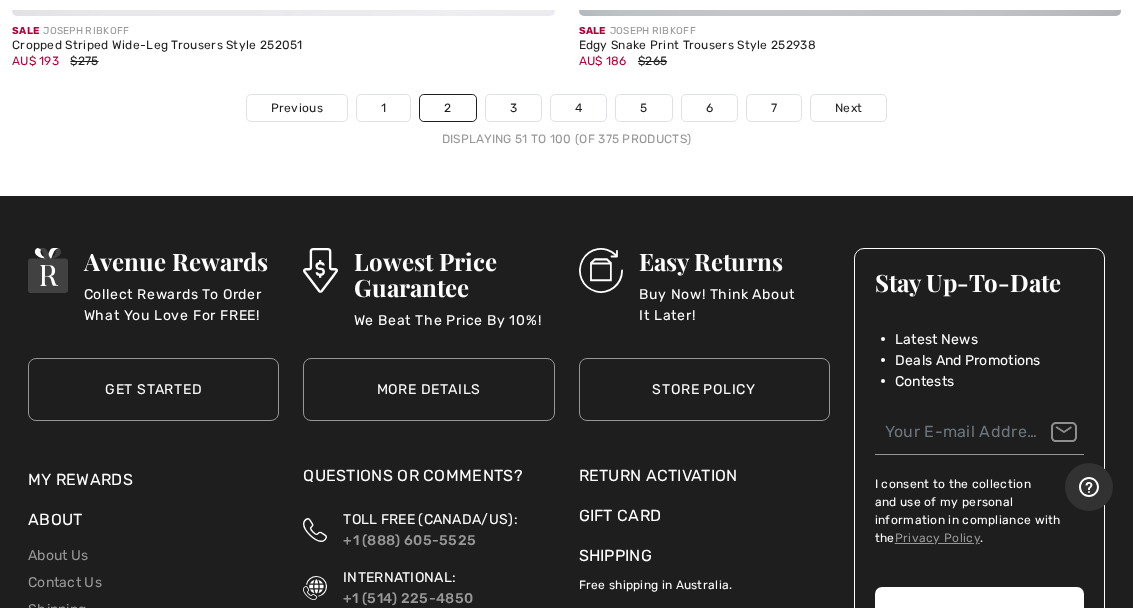 click on "3" at bounding box center [513, 108] 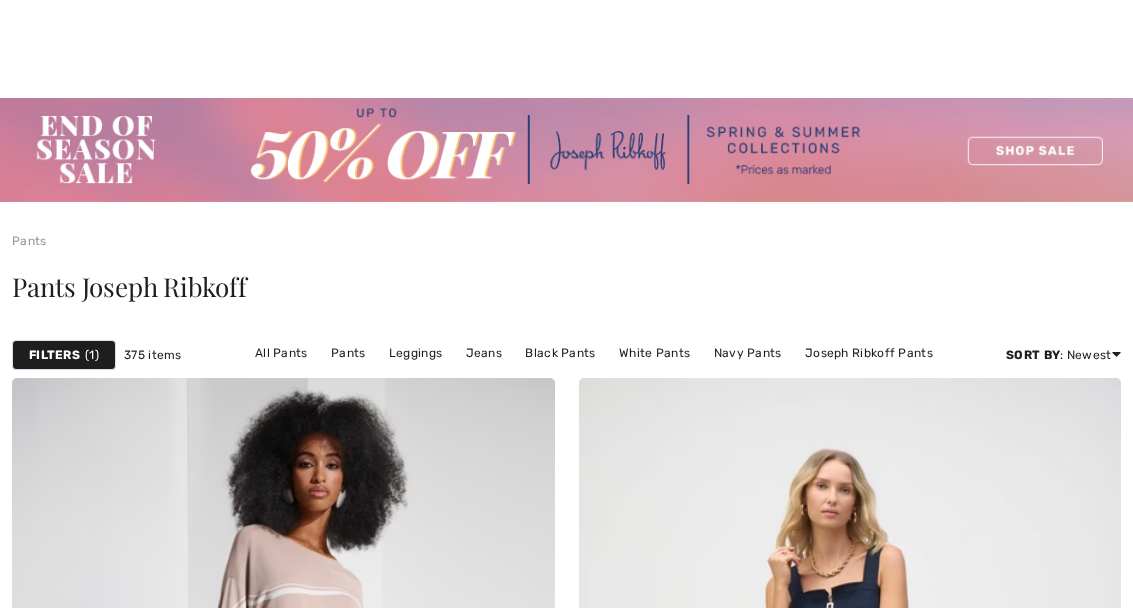 scroll, scrollTop: 681, scrollLeft: 0, axis: vertical 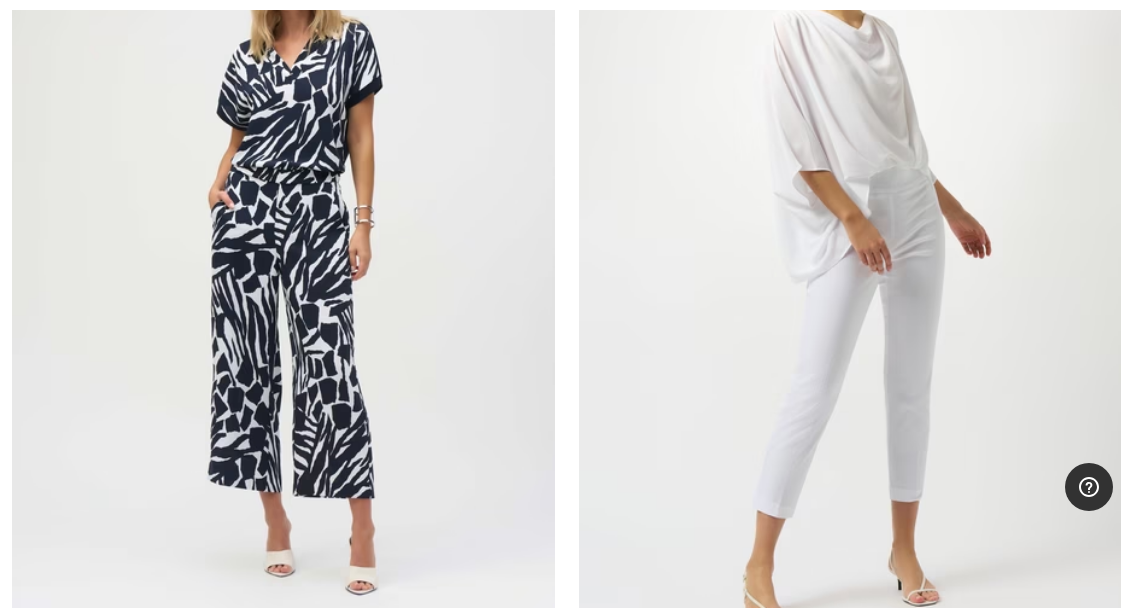 click at bounding box center [850, 259] 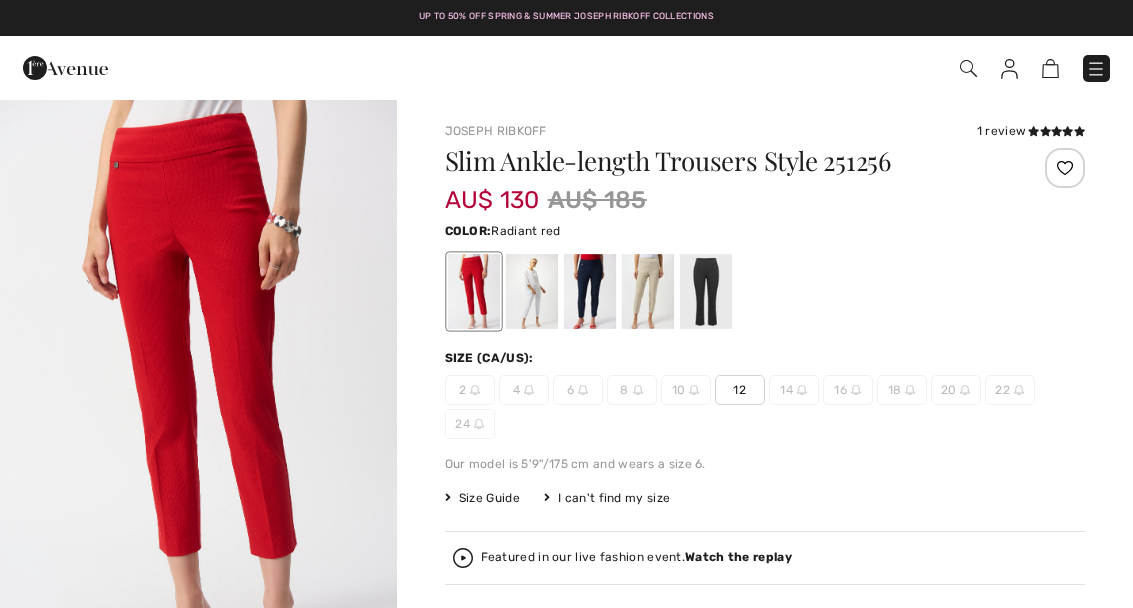 scroll, scrollTop: 0, scrollLeft: 0, axis: both 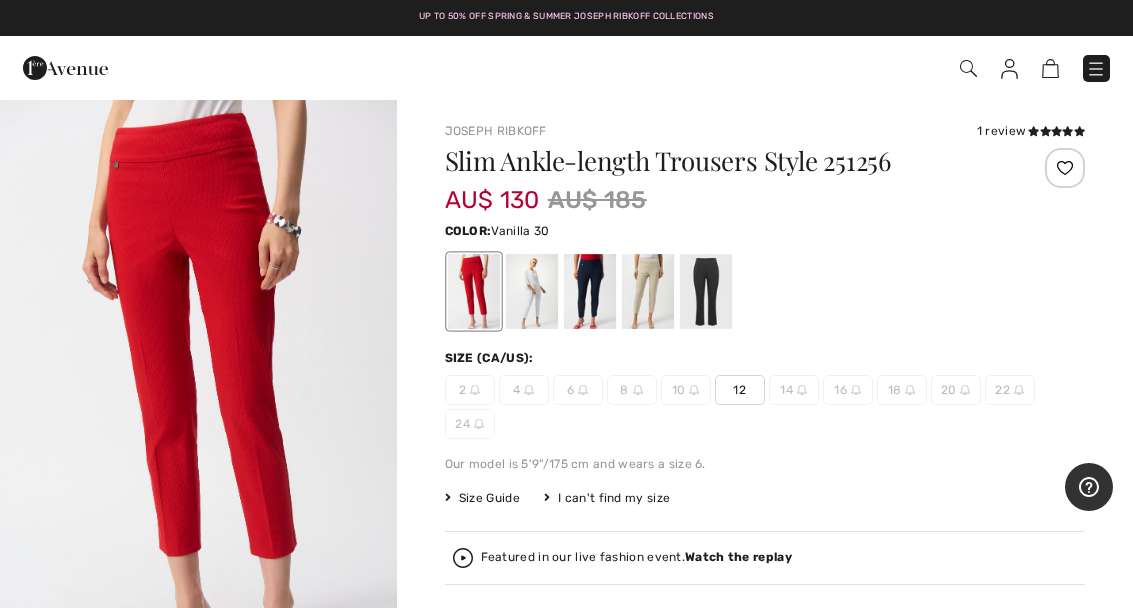 click at bounding box center (531, 291) 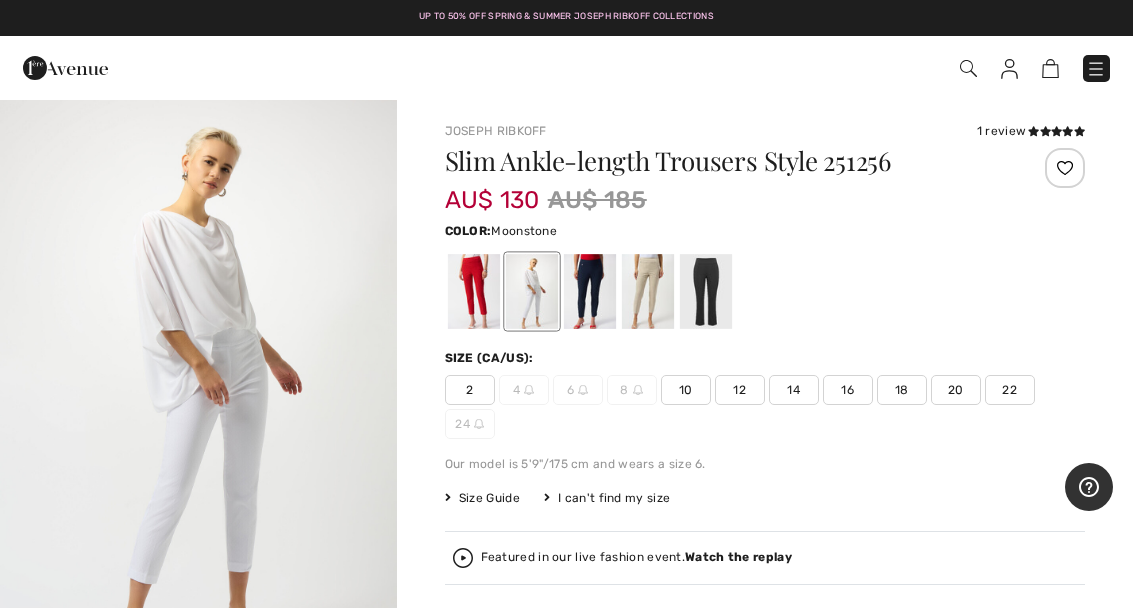 click at bounding box center (647, 291) 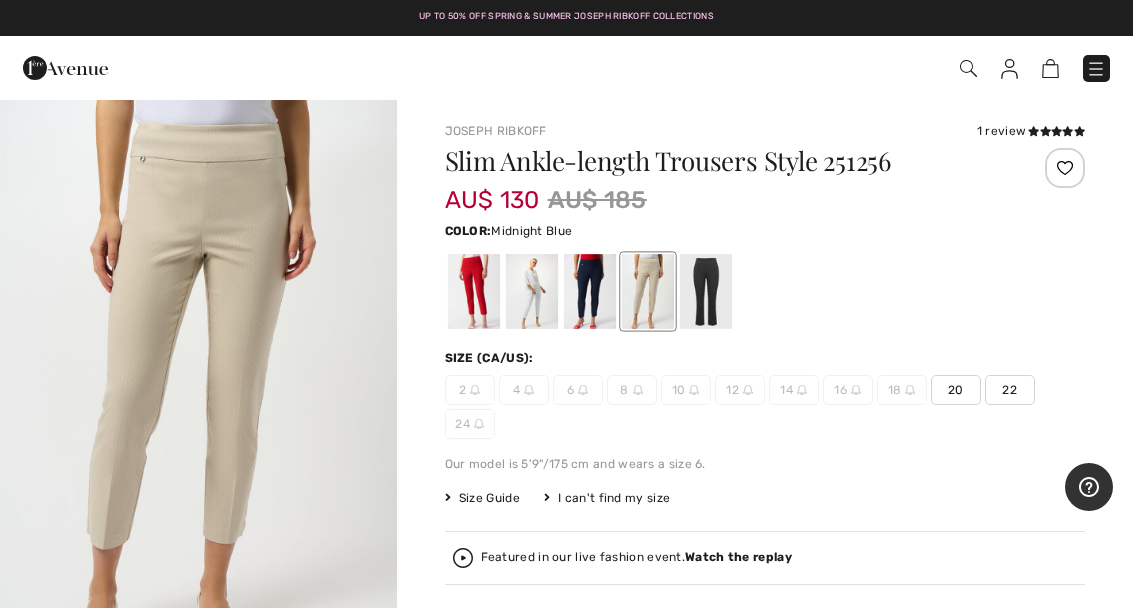 click at bounding box center (589, 291) 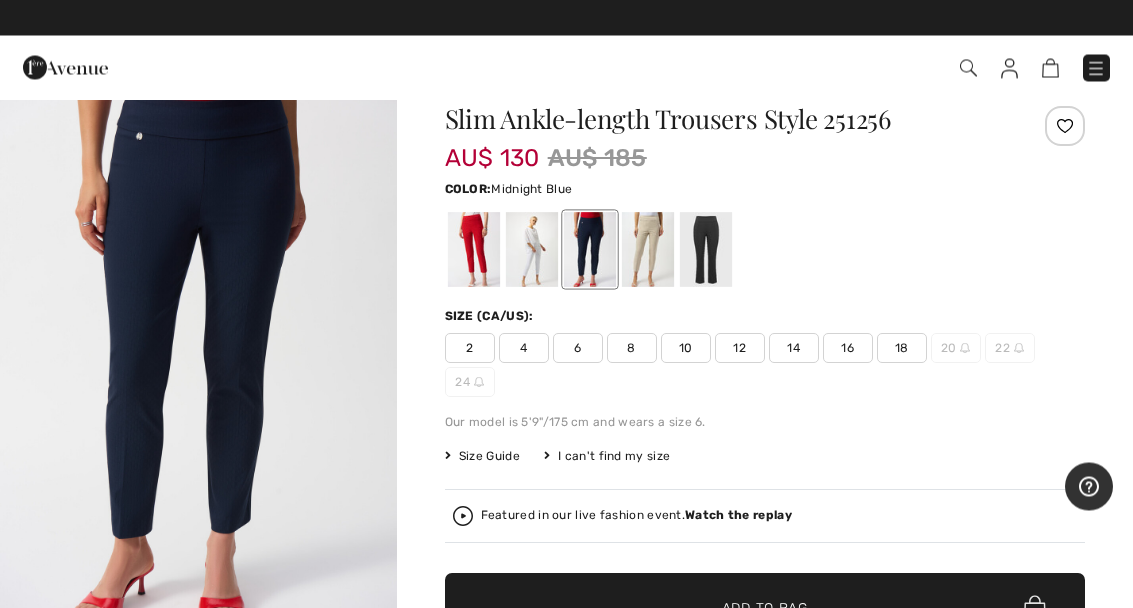 scroll, scrollTop: 42, scrollLeft: 0, axis: vertical 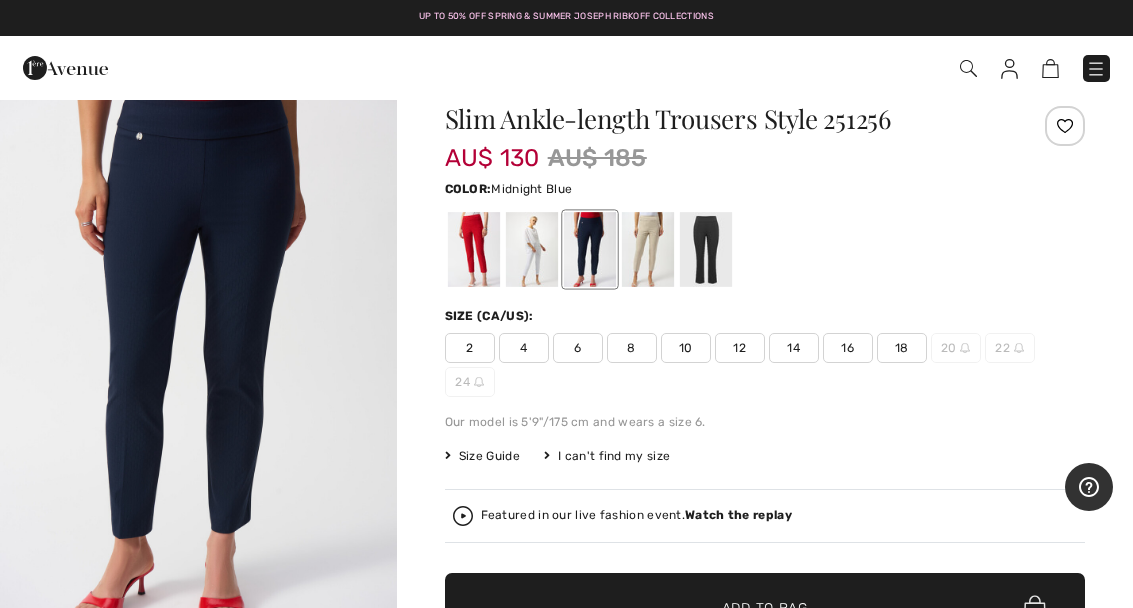 click on "Slim Ankle-length Trousers  Style 251256
AU$ 130 AU$ 185
Color:  Midnight Blue
Size (CA/US):
2 4 6 8 10 12 14 16 18 20 22 24
Our model is 5'9"/175 cm and wears a size 6.
Size Guide
I can't find my size
Select Size
US 2
US 4
US 6
US 8
US 10
US 12
US 14
US 16
US 18
US 20 - Sold Out
US 22 - Sold Out
US 24 - Sold Out
Featured in our live fashion event.  Watch the replay
✔ Added to Bag
Add to Bag" at bounding box center [765, 413] 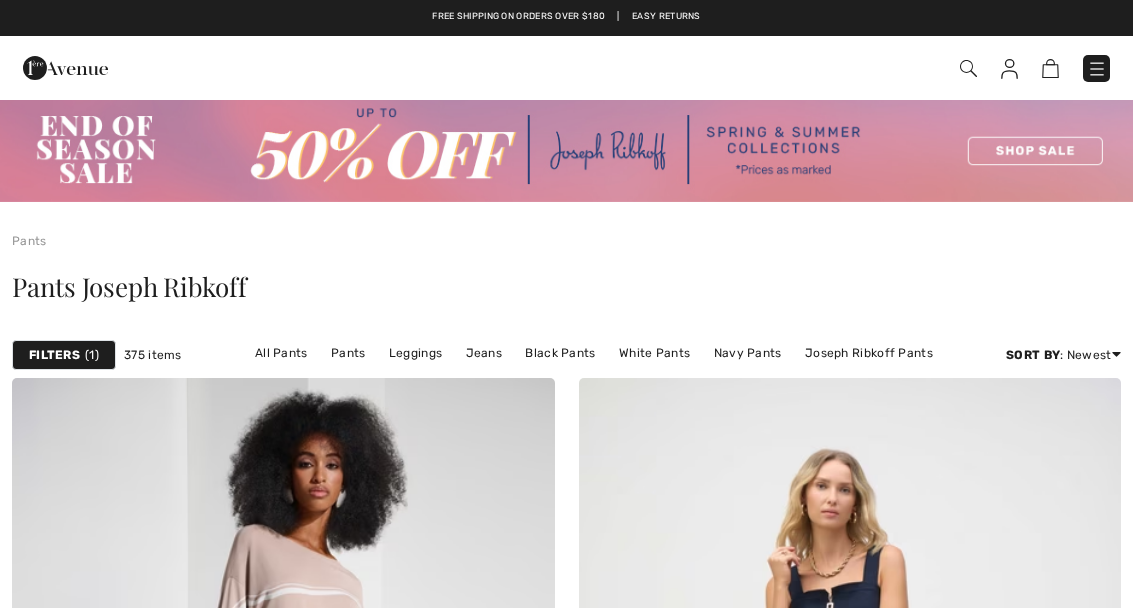 scroll, scrollTop: 8902, scrollLeft: 0, axis: vertical 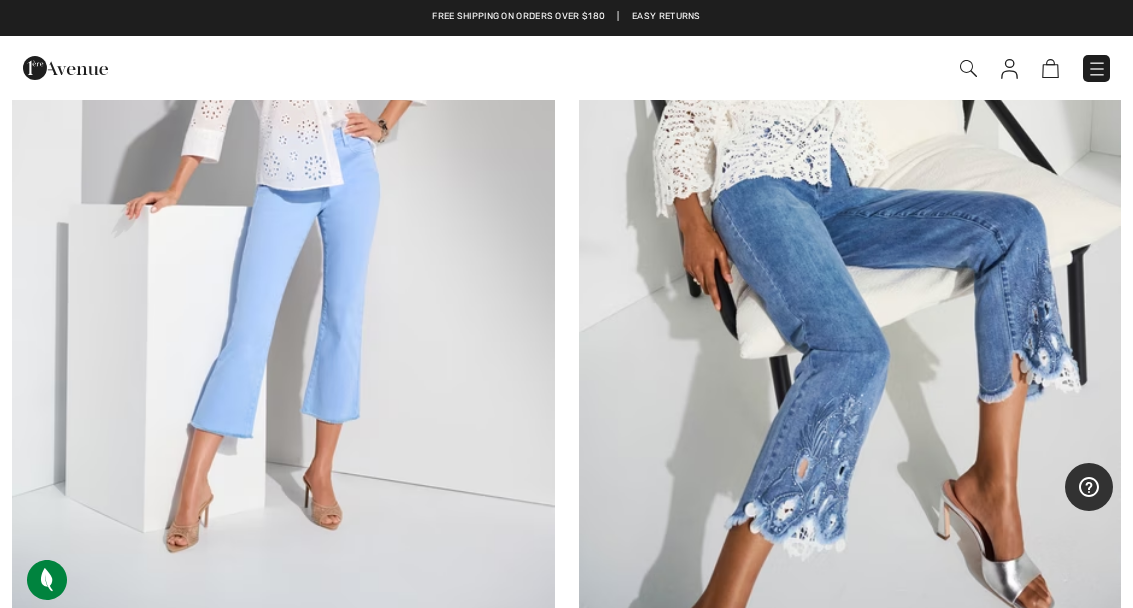 click at bounding box center [850, 209] 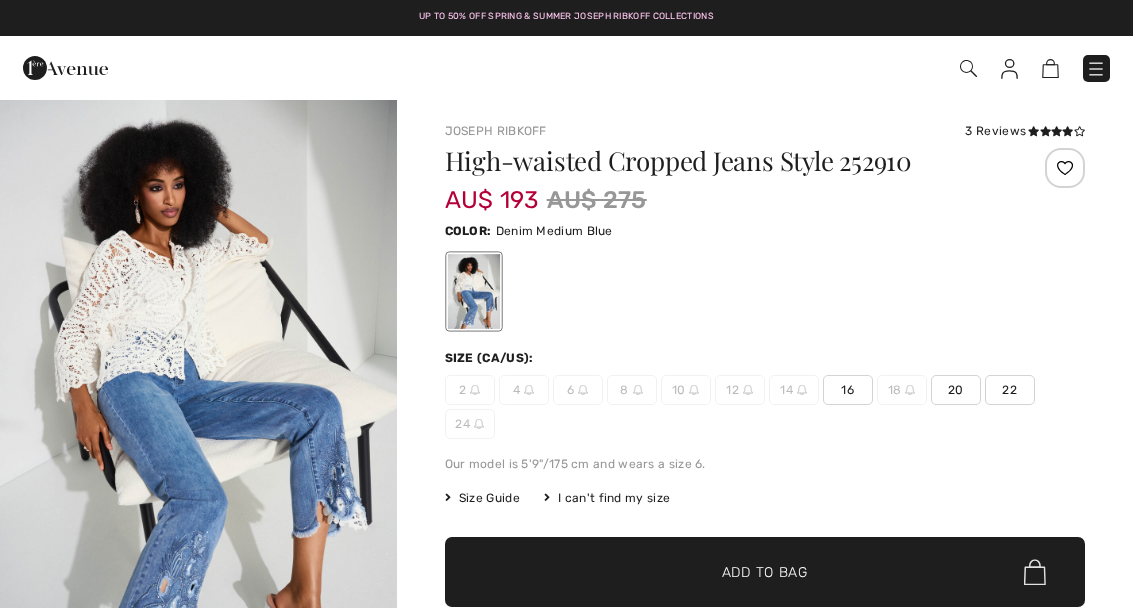 scroll, scrollTop: 33, scrollLeft: 0, axis: vertical 